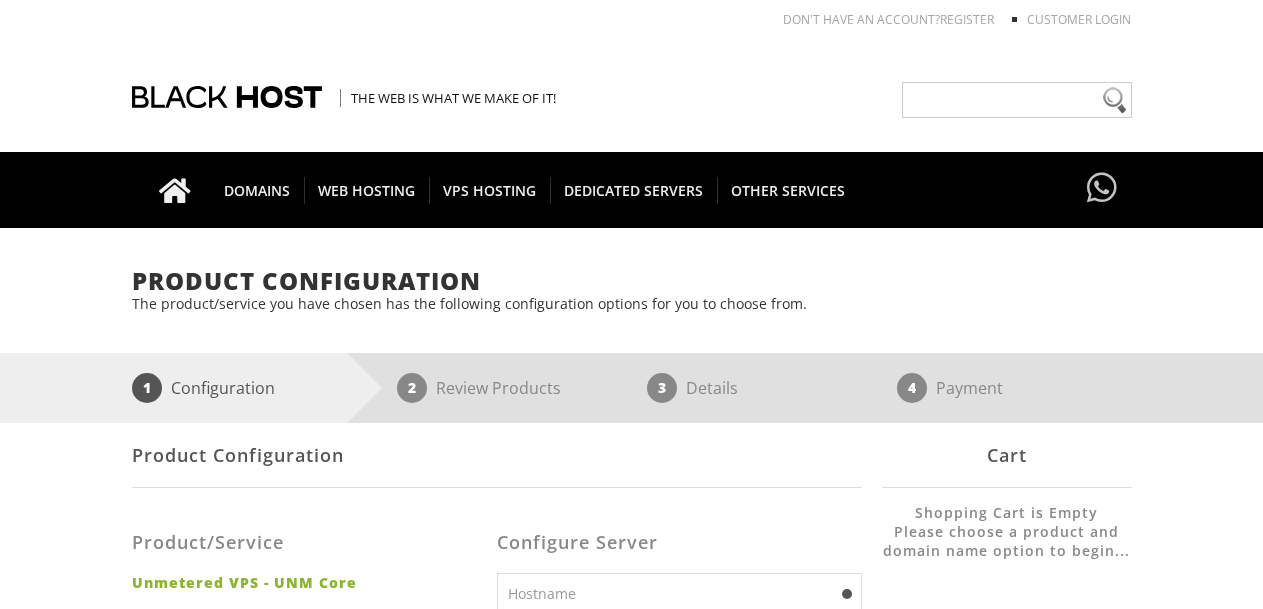 scroll, scrollTop: 0, scrollLeft: 0, axis: both 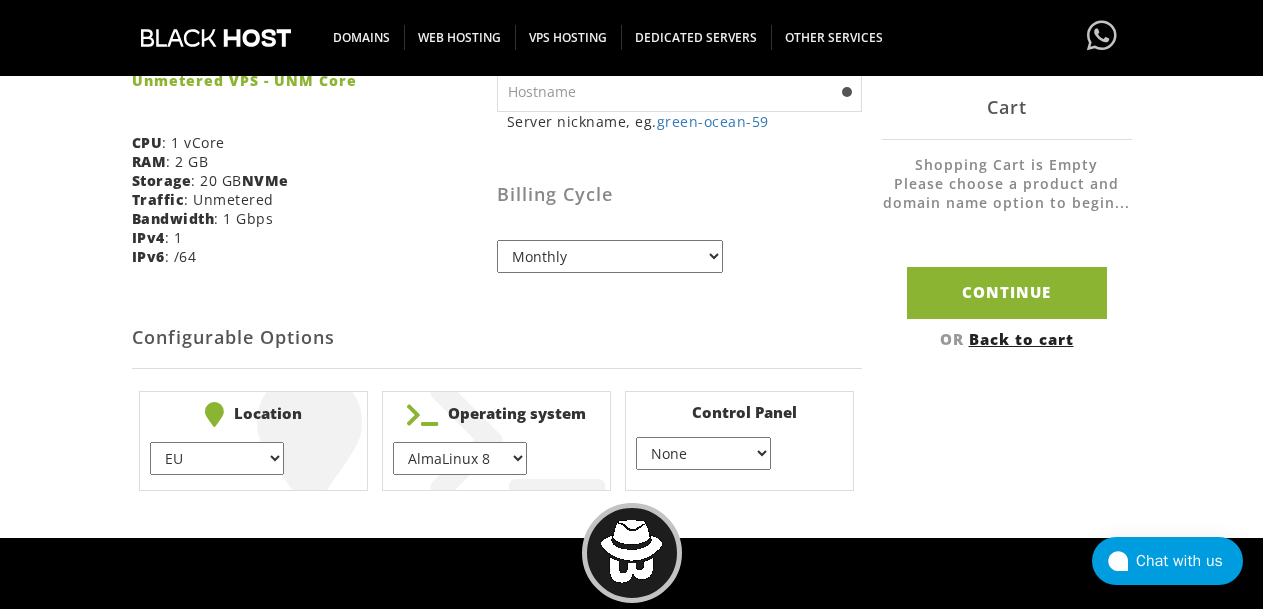 click on "EU
}
[COUNTRY]
}
[CITY]
}
[CITY]
}
[CITY]
}
[CITY]
}" at bounding box center [217, 458] 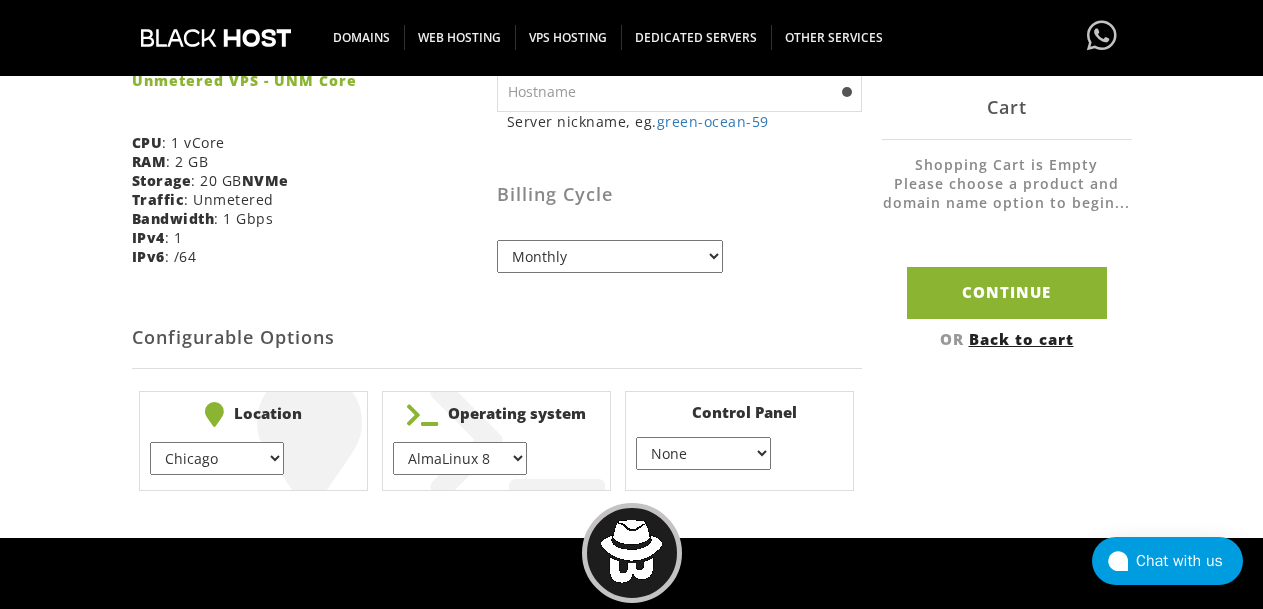 click on "EU
}
[COUNTRY]
}
[CITY]
}
[CITY]
}
[CITY]
}
[CITY]
}" at bounding box center [217, 458] 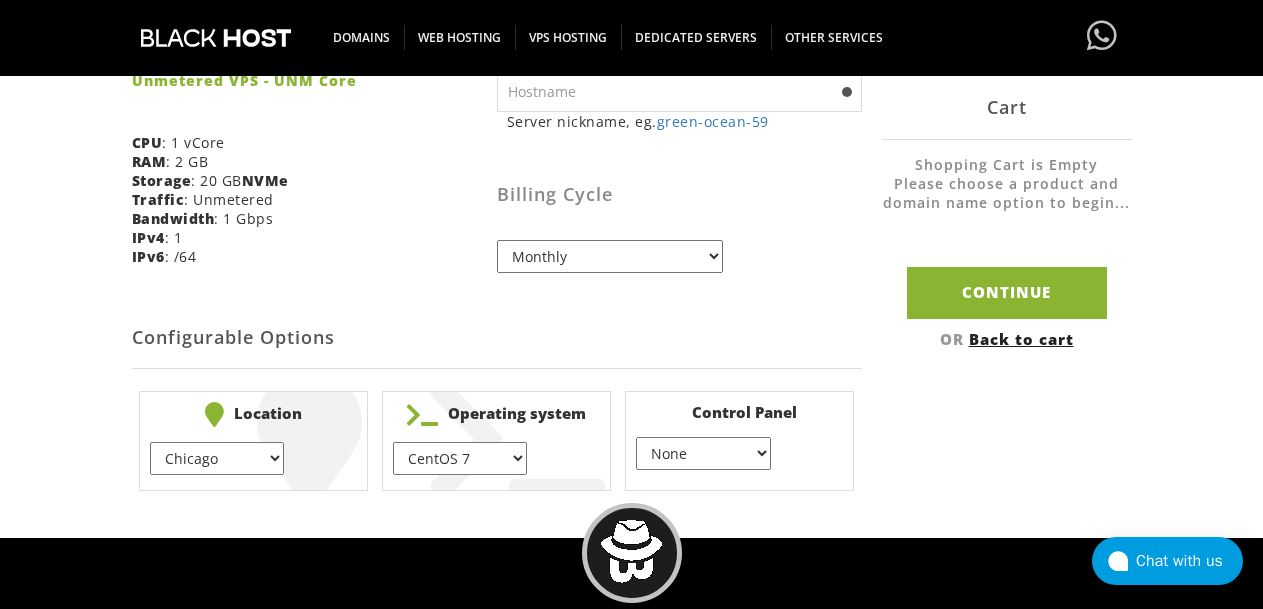 click on "AlmaLinux 8
}
AlmaLinux 9
}
AlmaLinux 10
}
Rocky Linux 8
}
Rocky Linux 9
}
CentOS 7
}
CentOS 8 Stream
}
CentOS 9 Stream
}
CentOS 10 Stream
}
Fedora 40 (Server)
}
Debian 10
}
Debian 11
}
Debian 12
}
Ubuntu 20.04
}
Ubuntu 22.04 Ubuntu 24.04 Alpine Linux 3.13.x" at bounding box center (460, 458) 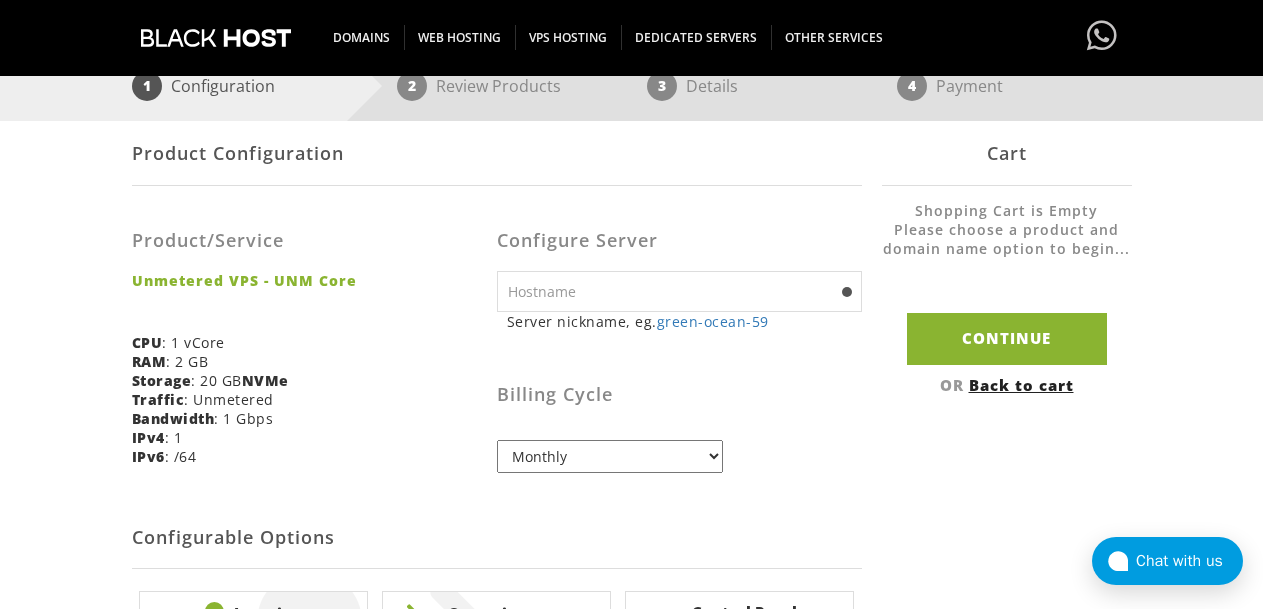 click at bounding box center [679, 291] 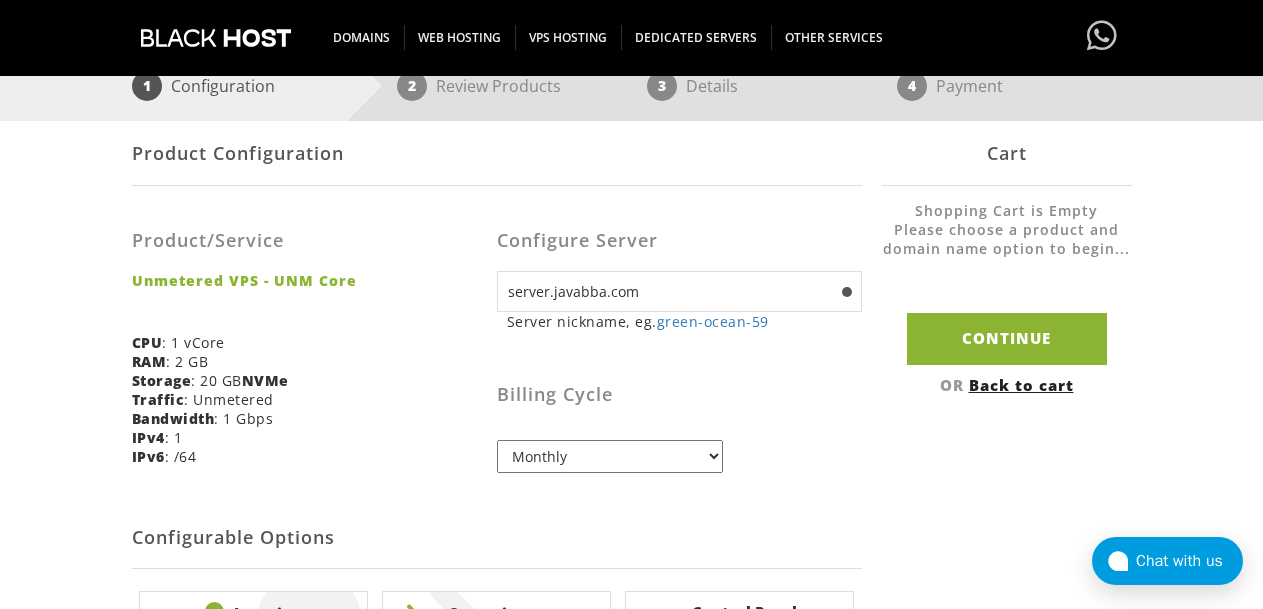 click on "server.javabba.com" at bounding box center [679, 291] 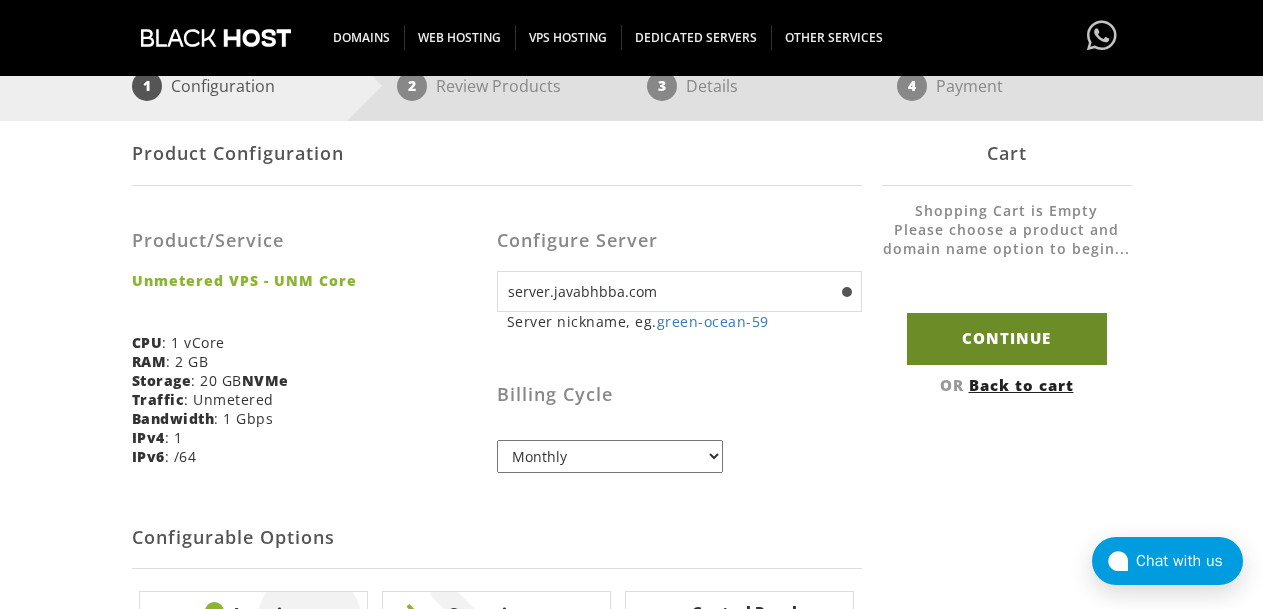 type on "server.javabhbba.com" 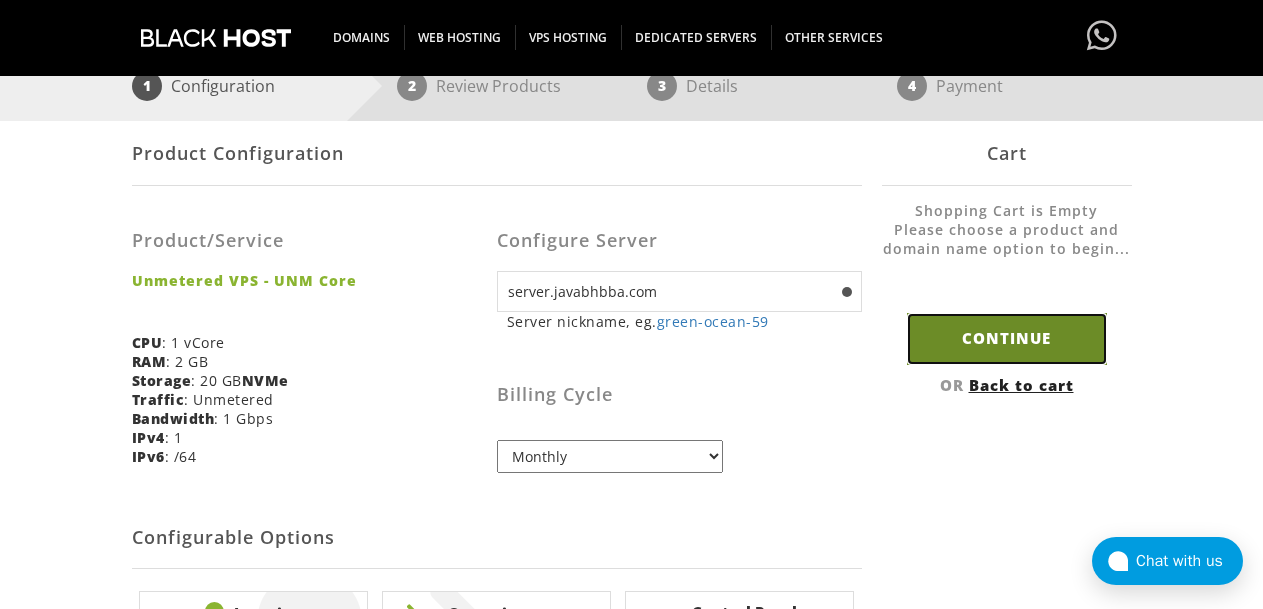 click on "Continue" at bounding box center (1007, 338) 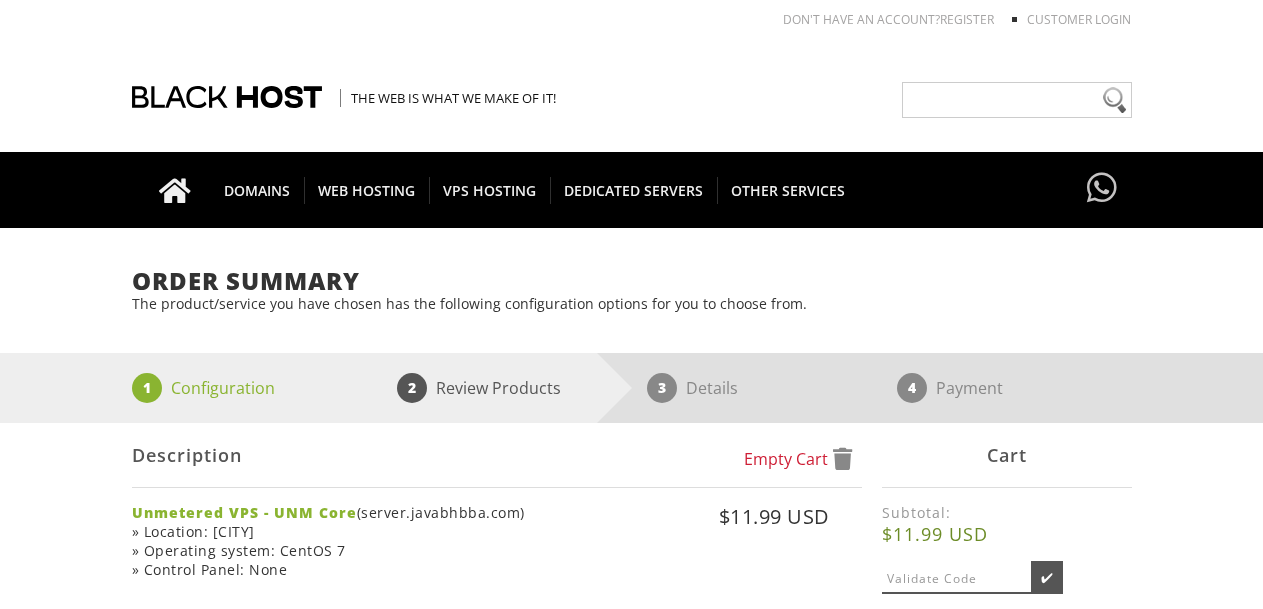 scroll, scrollTop: 0, scrollLeft: 0, axis: both 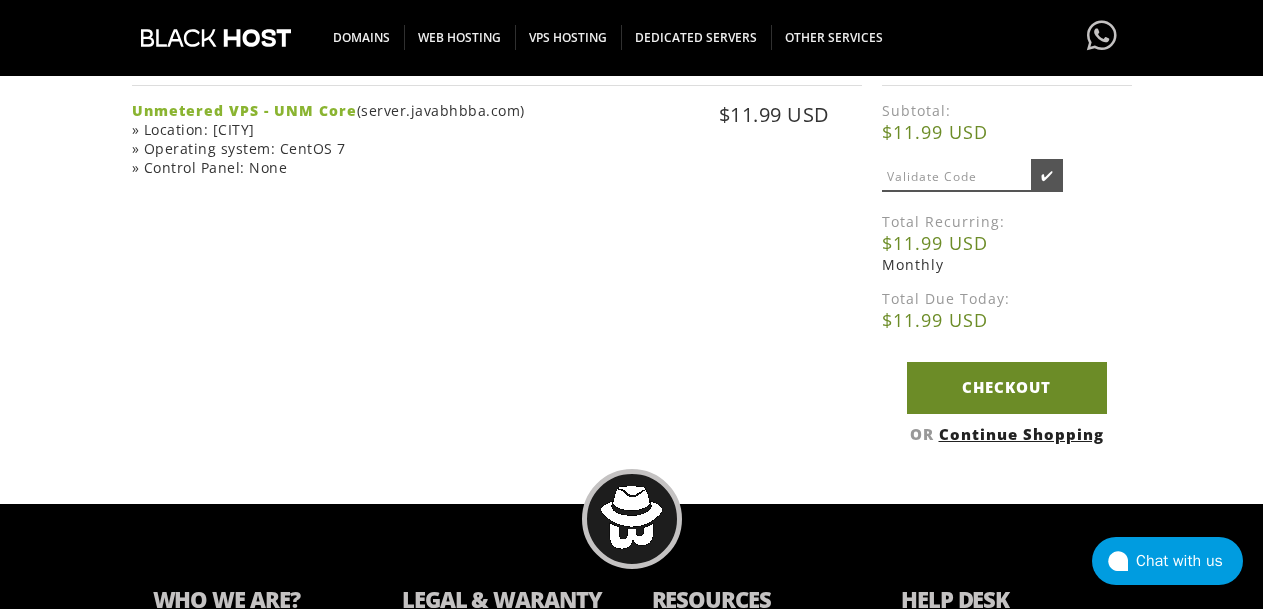 click on "Checkout" at bounding box center [1007, 387] 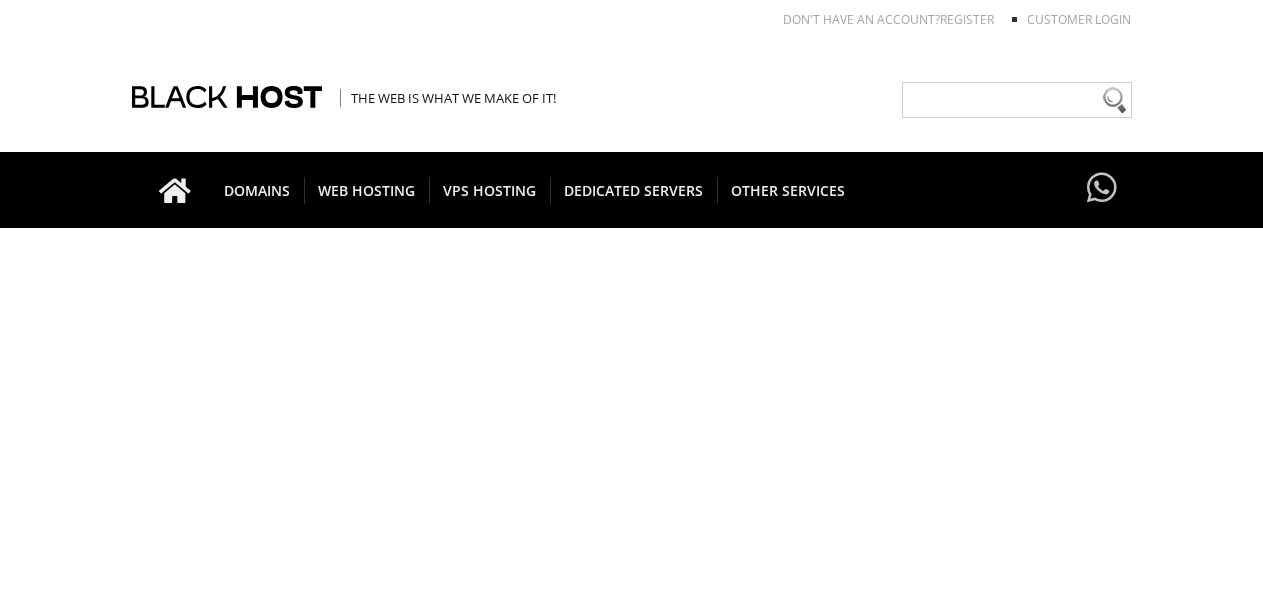 scroll, scrollTop: 0, scrollLeft: 0, axis: both 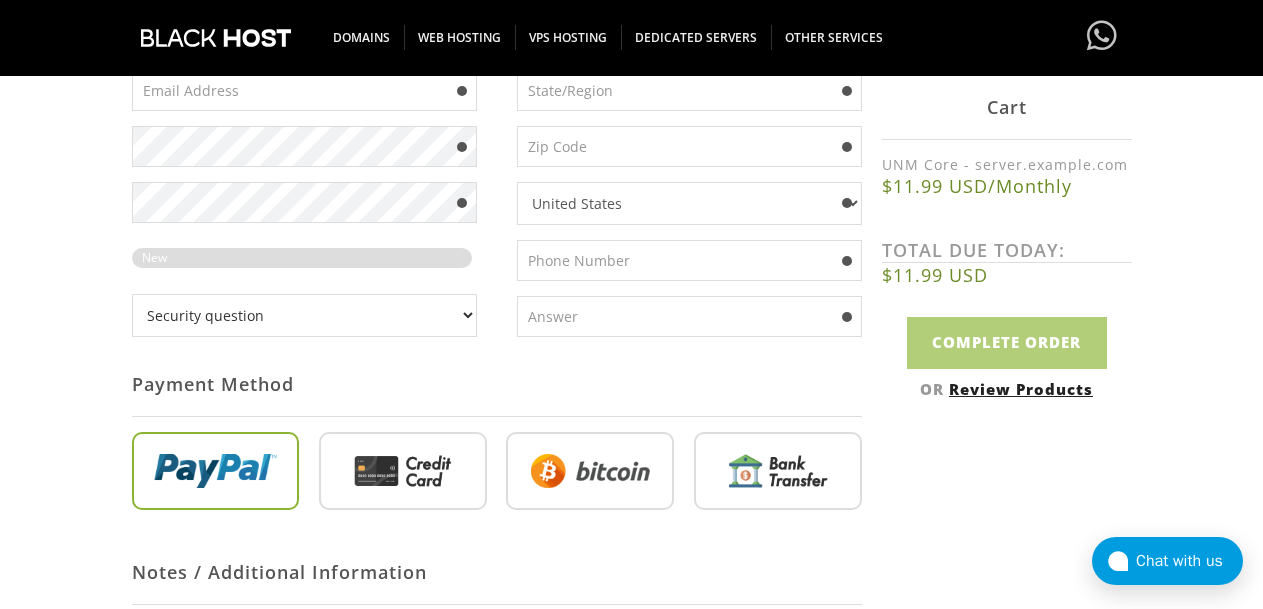 click at bounding box center (590, 475) 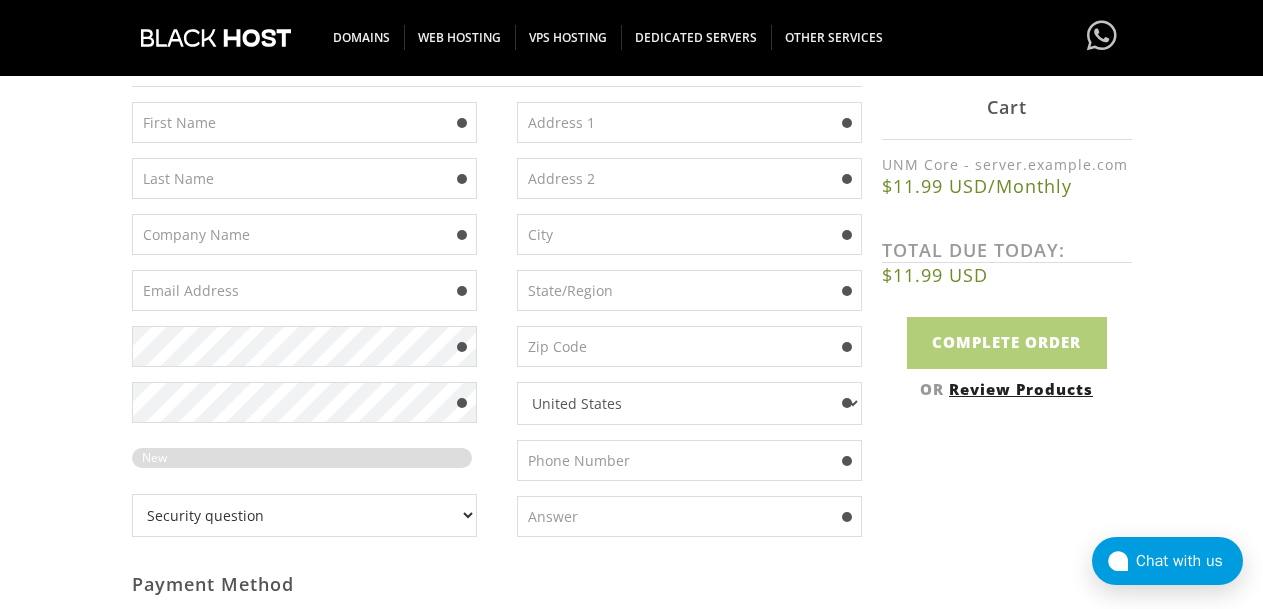 scroll, scrollTop: 200, scrollLeft: 0, axis: vertical 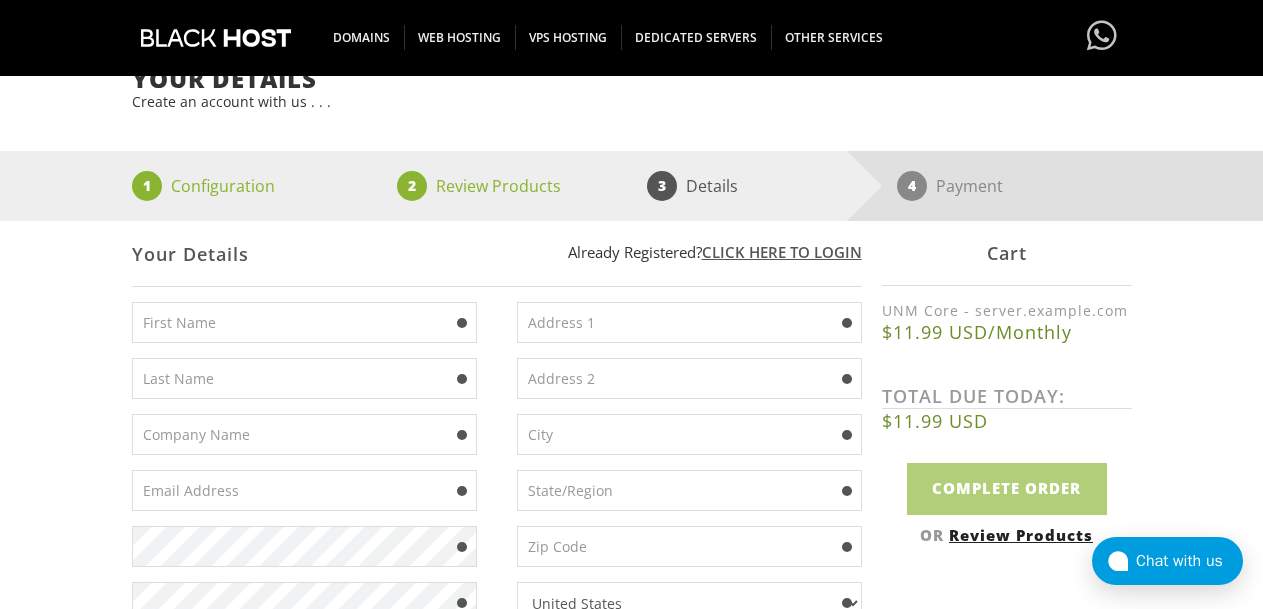 click at bounding box center (304, 322) 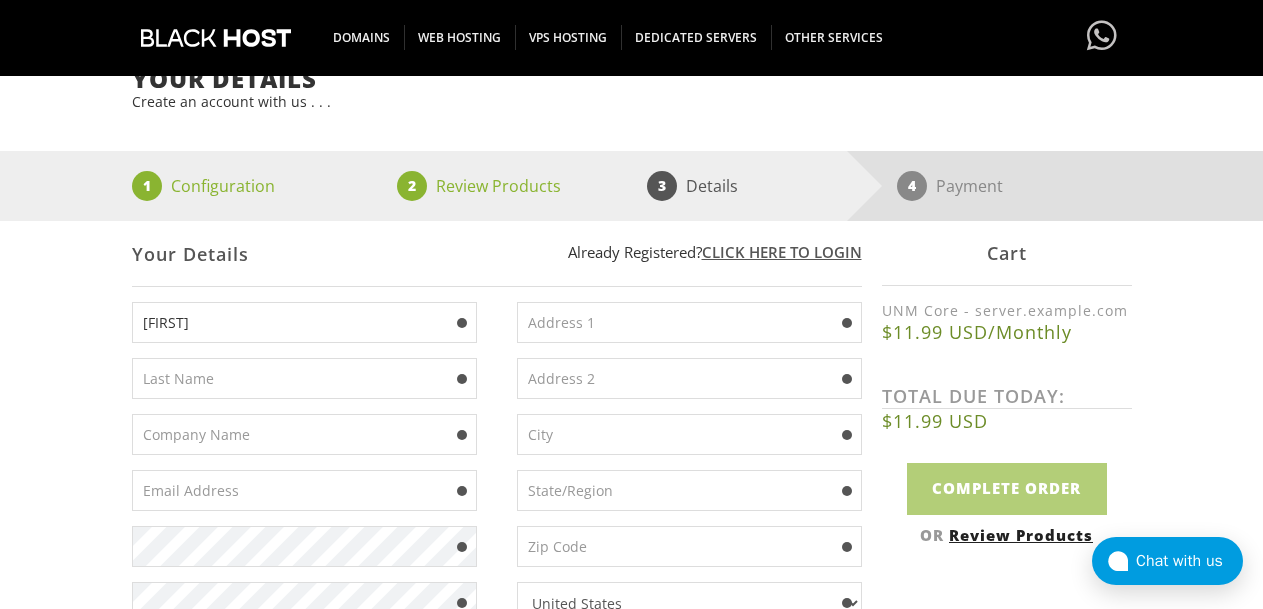 click at bounding box center (689, 322) 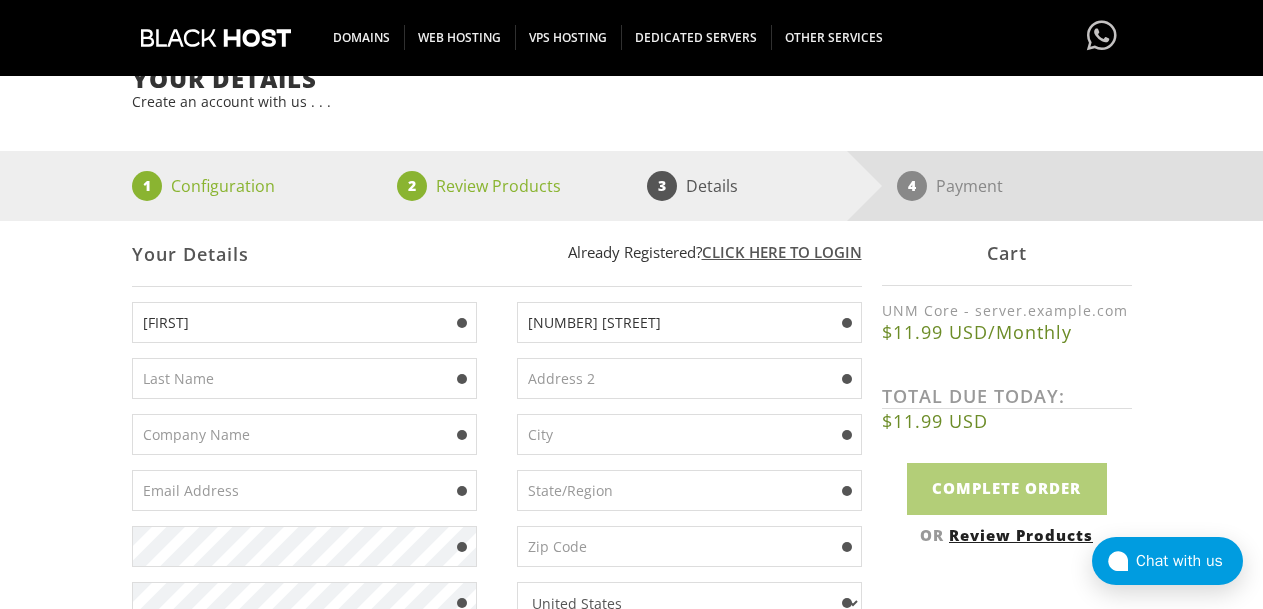 click at bounding box center (304, 378) 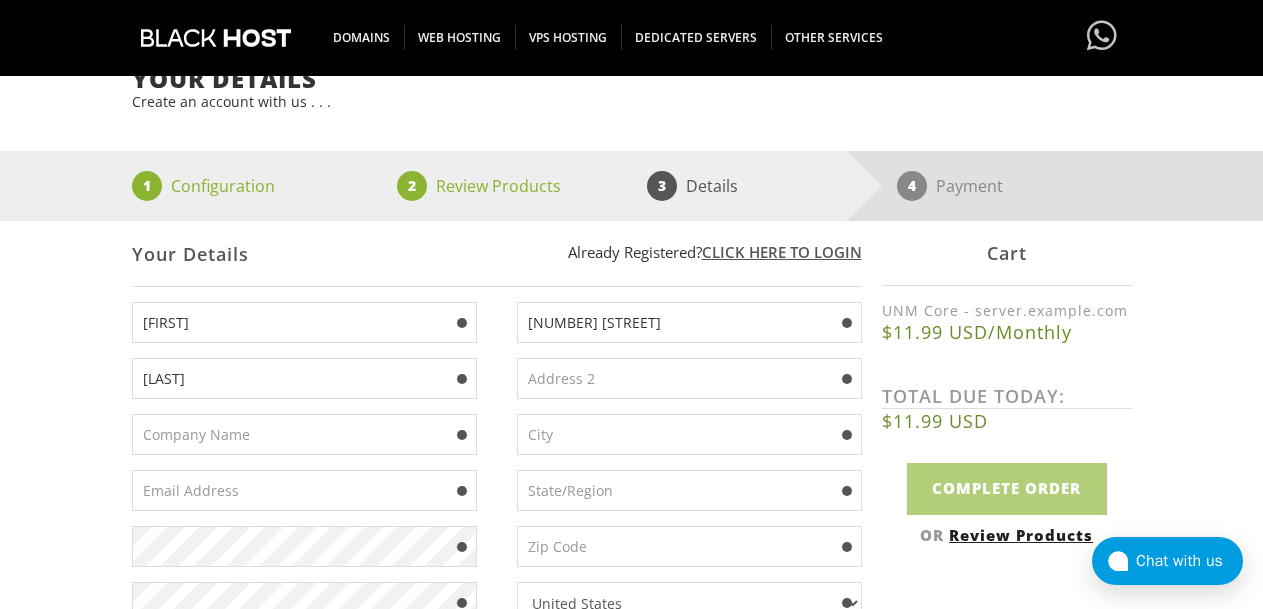 click at bounding box center (304, 434) 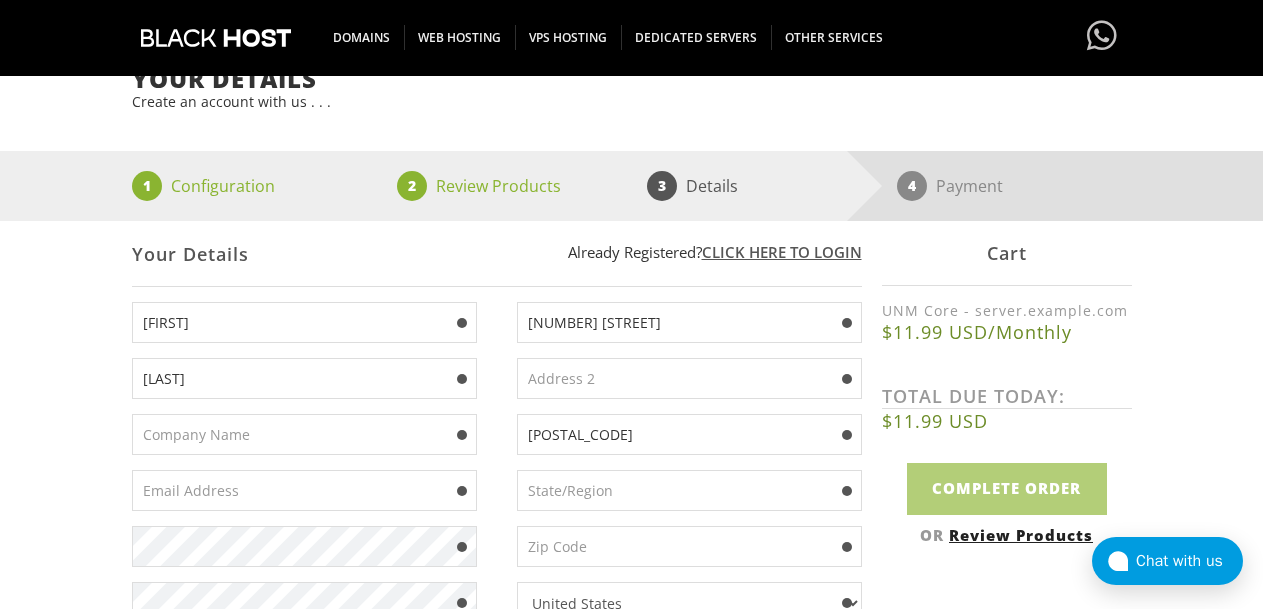 click at bounding box center [304, 490] 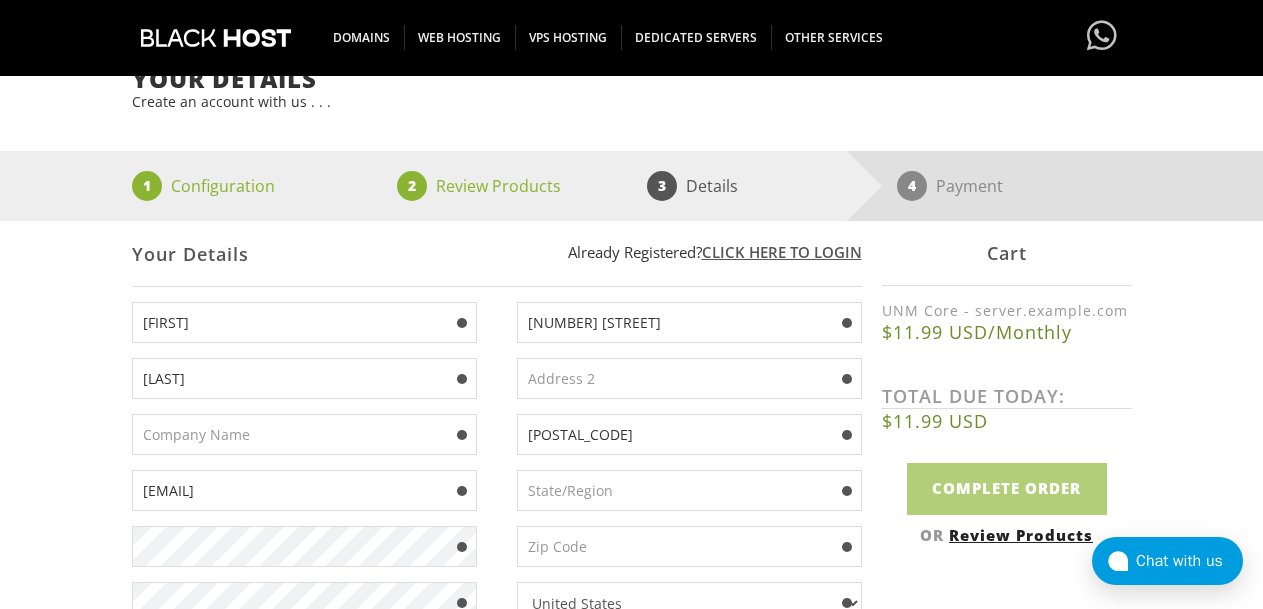 click at bounding box center [689, 490] 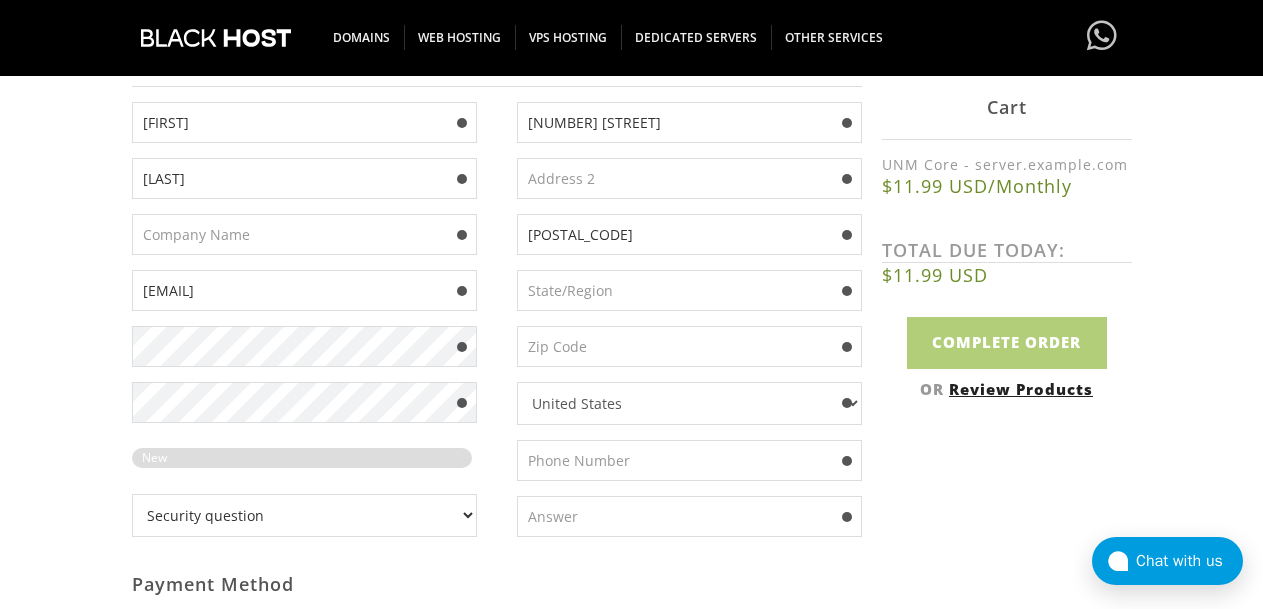 scroll, scrollTop: 500, scrollLeft: 0, axis: vertical 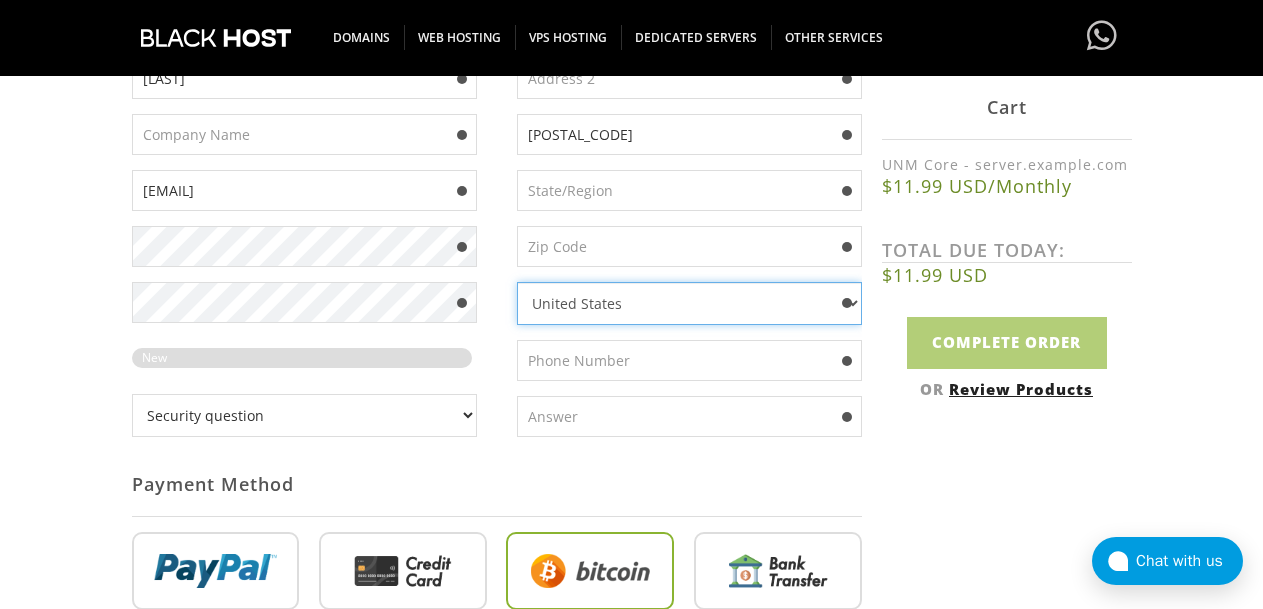 click on "Afghanistan Aland Islands Albania Algeria American Samoa Andorra Angola Anguilla Antarctica Antigua And Barbuda Argentina Armenia Aruba Australia Austria Azerbaijan Bahamas Bahrain Bangladesh Barbados Belarus Belgium Belize Benin Bermuda Bhutan Bolivia Bosnia And Herzegovina Botswana Brazil British Indian Ocean Territory Brunei Darussalam Bulgaria Burkina Faso Burundi Cambodia Cameroon Canada Cape Verde Cayman Islands Central African Republic Chad Chile China Christmas Island Cocos (Keeling) Islands Colombia Comoros Congo Congo, Democratic Republic Cook Islands Costa Rica Cote D'Ivoire Croatia Cuba Curacao Cyprus Czech Republic Denmark Djibouti Dominica Dominican Republic Ecuador Egypt El Salvador Equatorial Guinea Eritrea Estonia Ethiopia Falkland Islands (Malvinas) Faroe Islands Fiji Finland France French Guiana French Polynesia French Southern Territories Gabon Gambia Georgia Germany Ghana Gibraltar Greece Greenland Grenada Guadeloupe Guam Guatemala Guernsey Guinea Guinea-Bissau Guyana Haiti Honduras India" at bounding box center [689, 303] 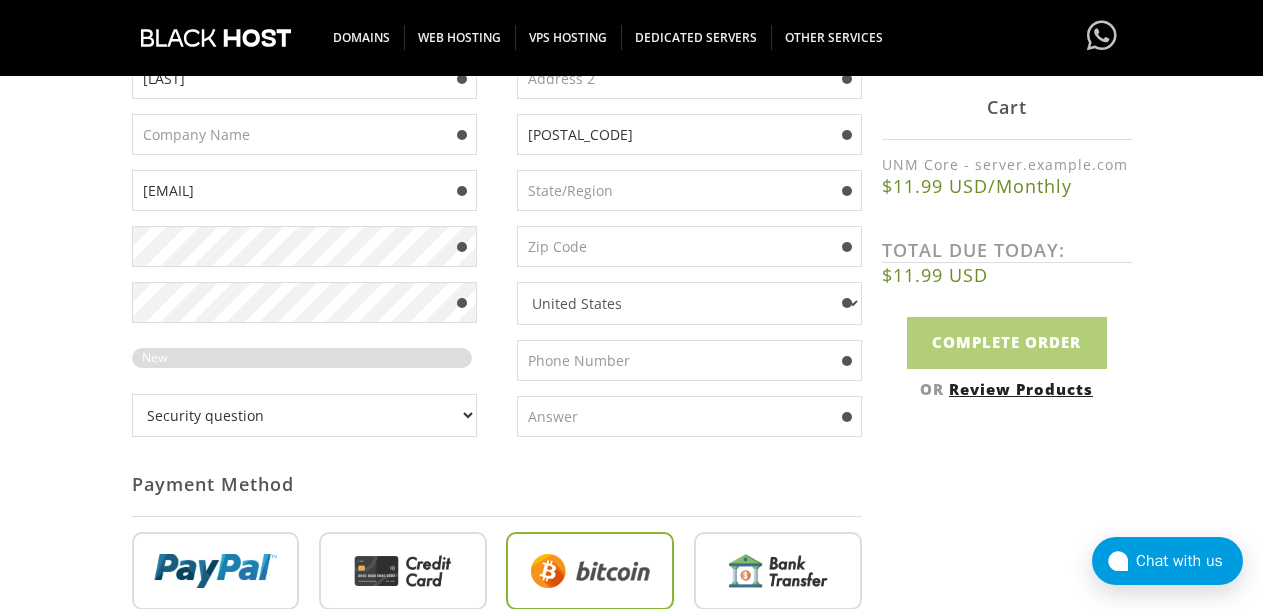 click at bounding box center [689, 190] 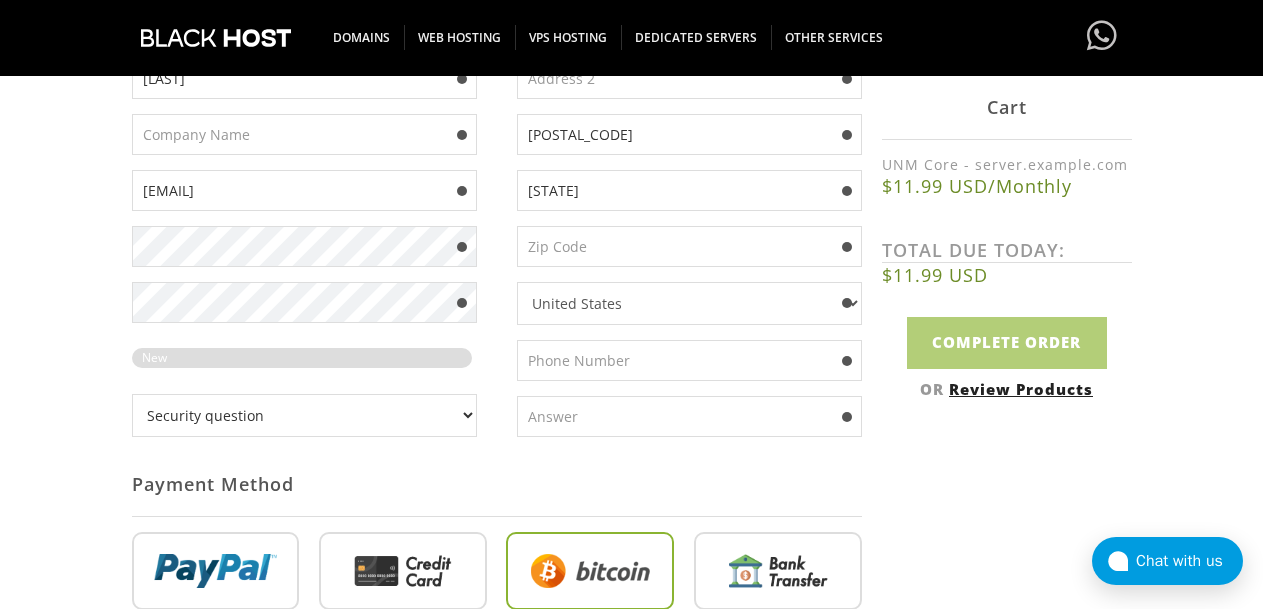 click at bounding box center (689, 246) 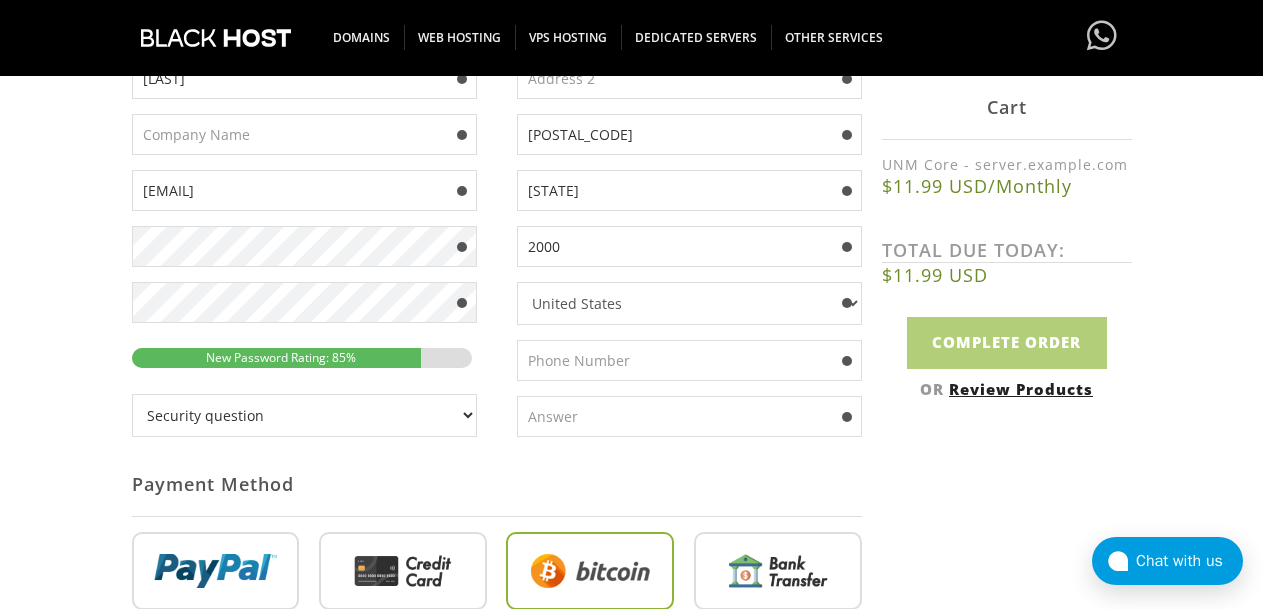 click at bounding box center [689, 360] 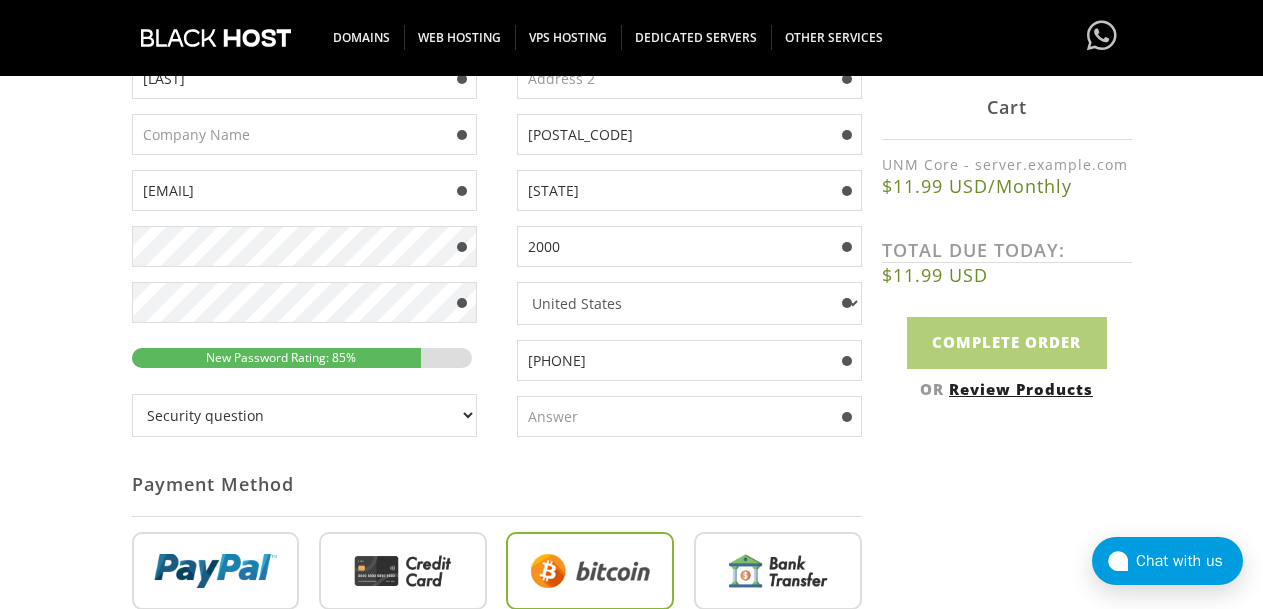 click on "Security question
What's your favorite color?
What is the first name of the person you first kissed?
Dave would you like to play chess?
Hash, hash baby?
Where am I?
Who are you?
What is your Secret Question Answer?" at bounding box center [304, 415] 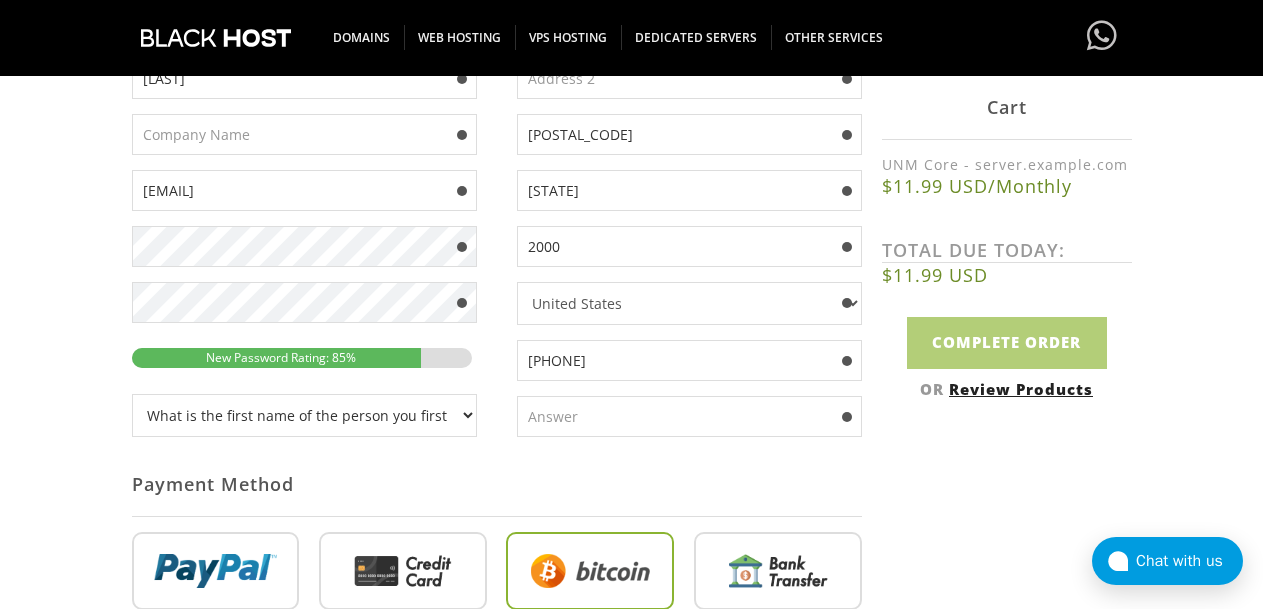 click at bounding box center (689, 416) 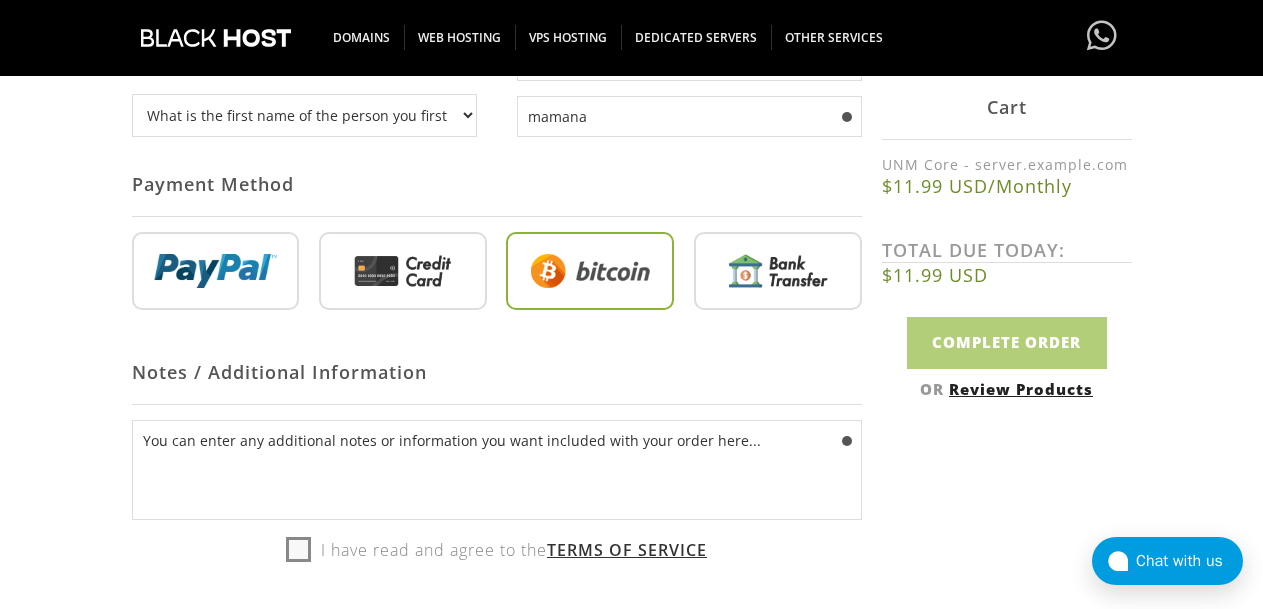 scroll, scrollTop: 900, scrollLeft: 0, axis: vertical 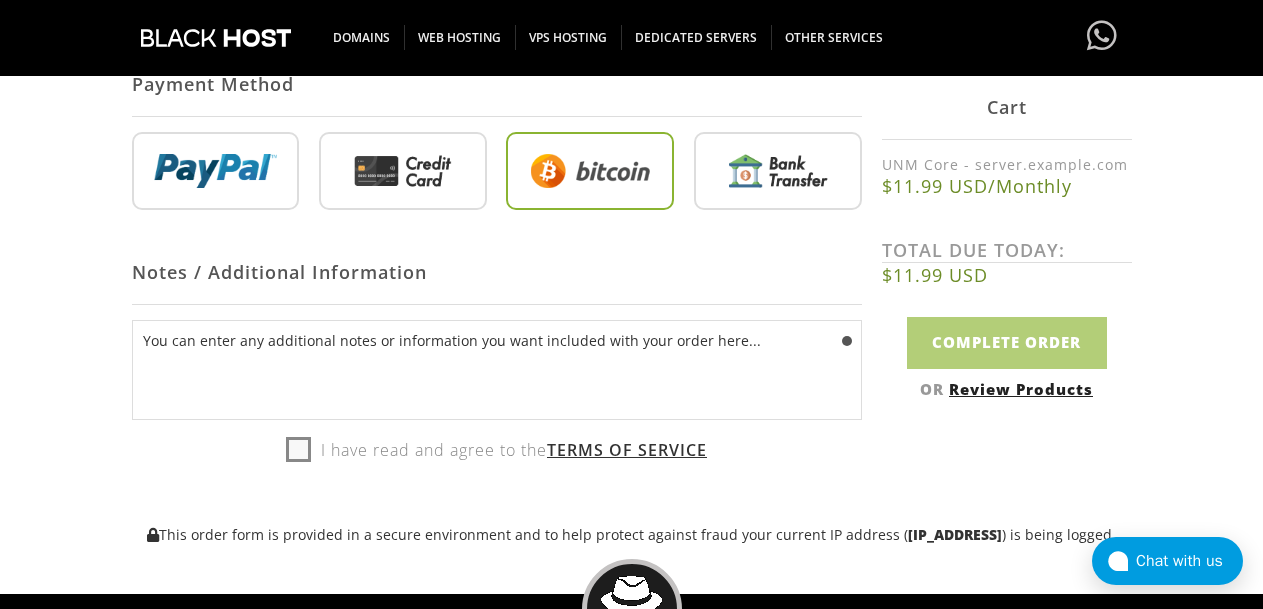 type on "mamana" 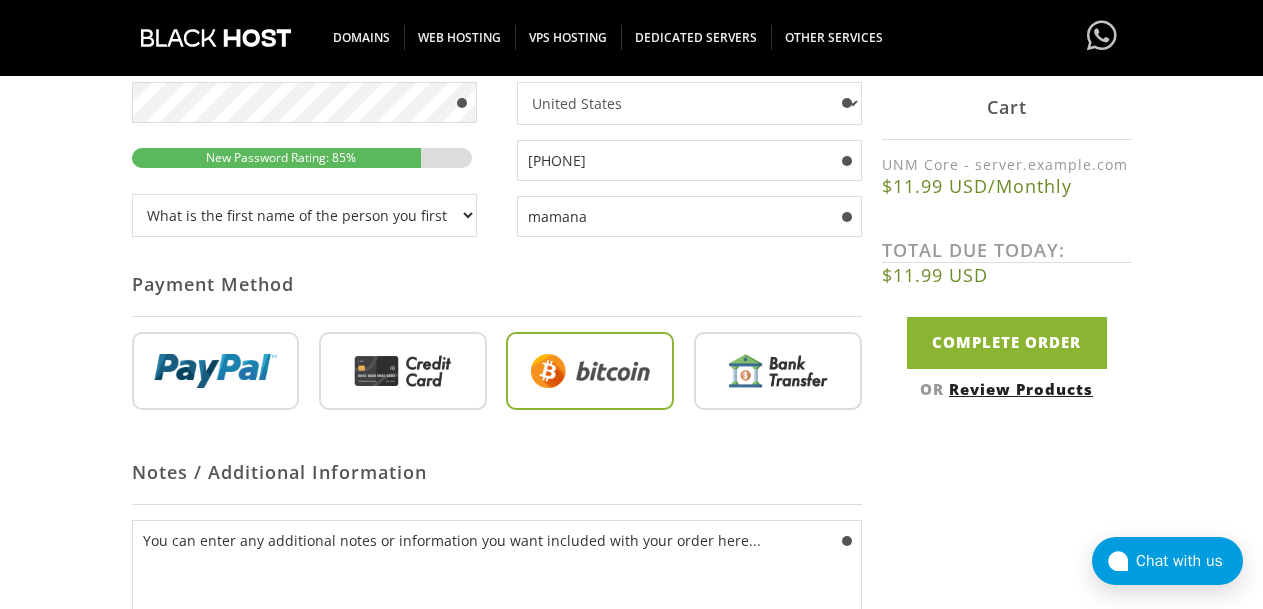 scroll, scrollTop: 600, scrollLeft: 0, axis: vertical 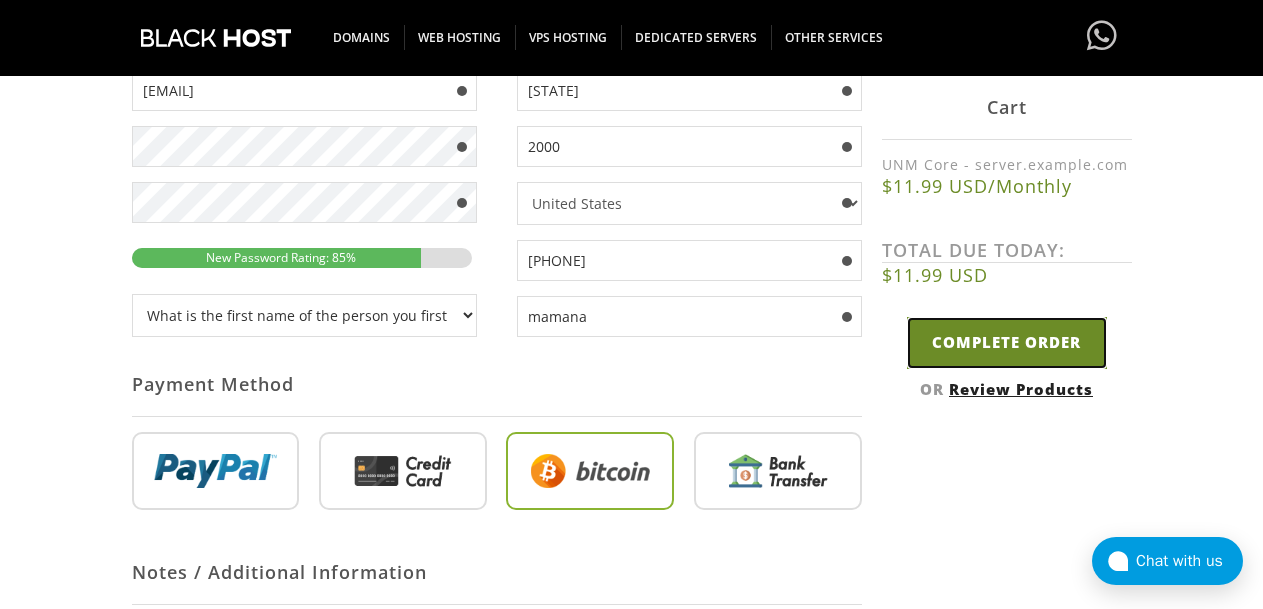 click on "Complete Order" at bounding box center (1007, 342) 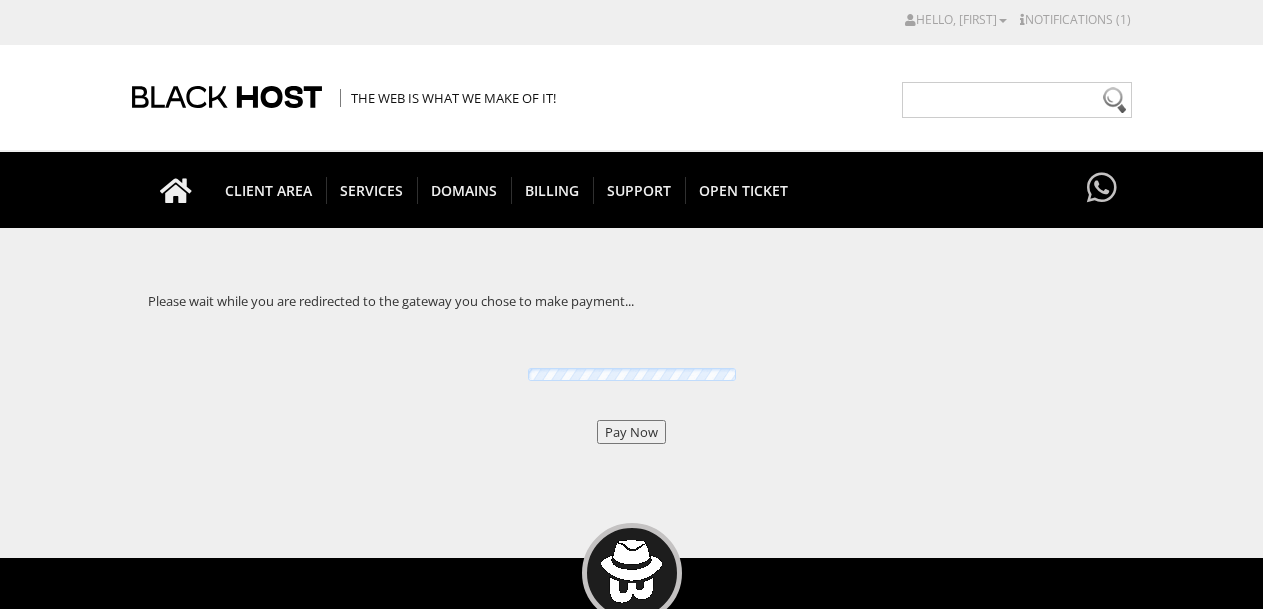 scroll, scrollTop: 0, scrollLeft: 0, axis: both 